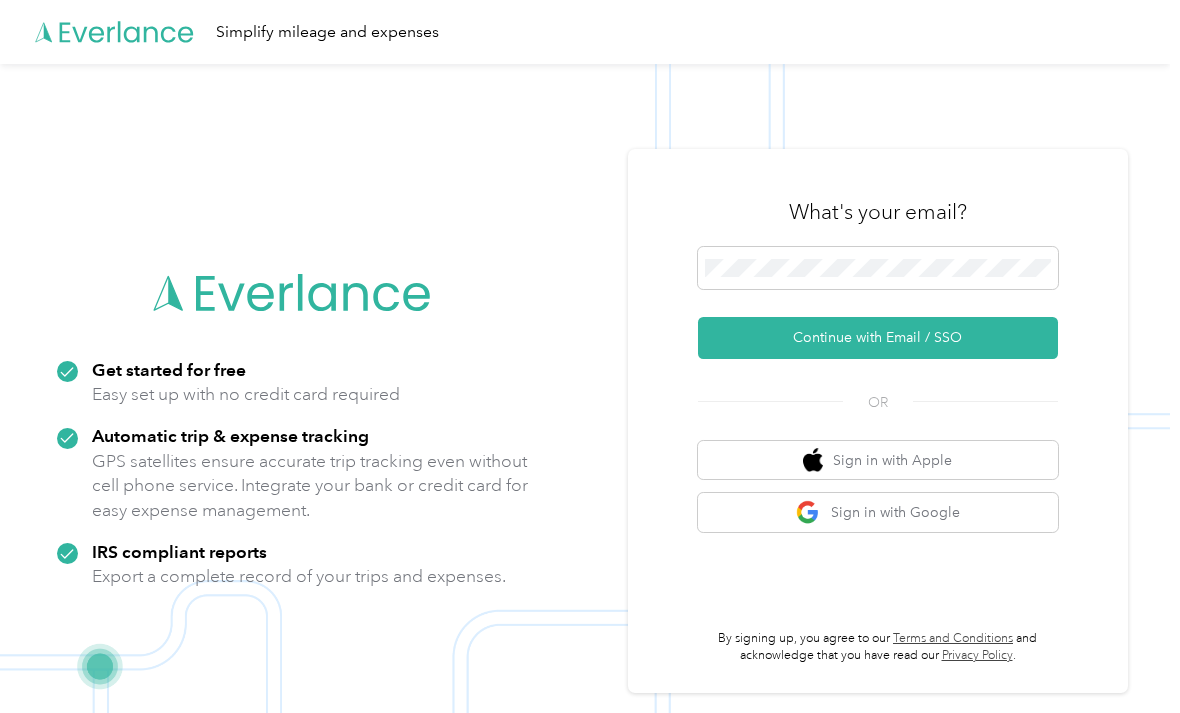 scroll, scrollTop: 0, scrollLeft: 0, axis: both 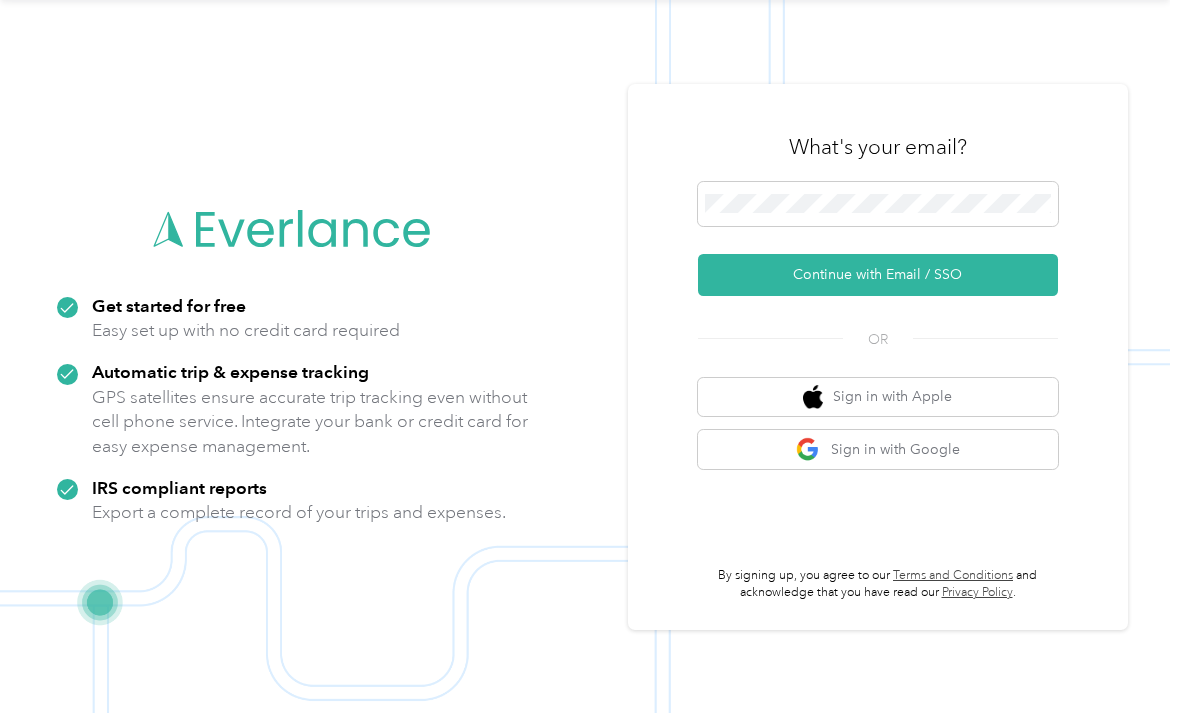 click on "Continue with Email / SSO" at bounding box center [878, 275] 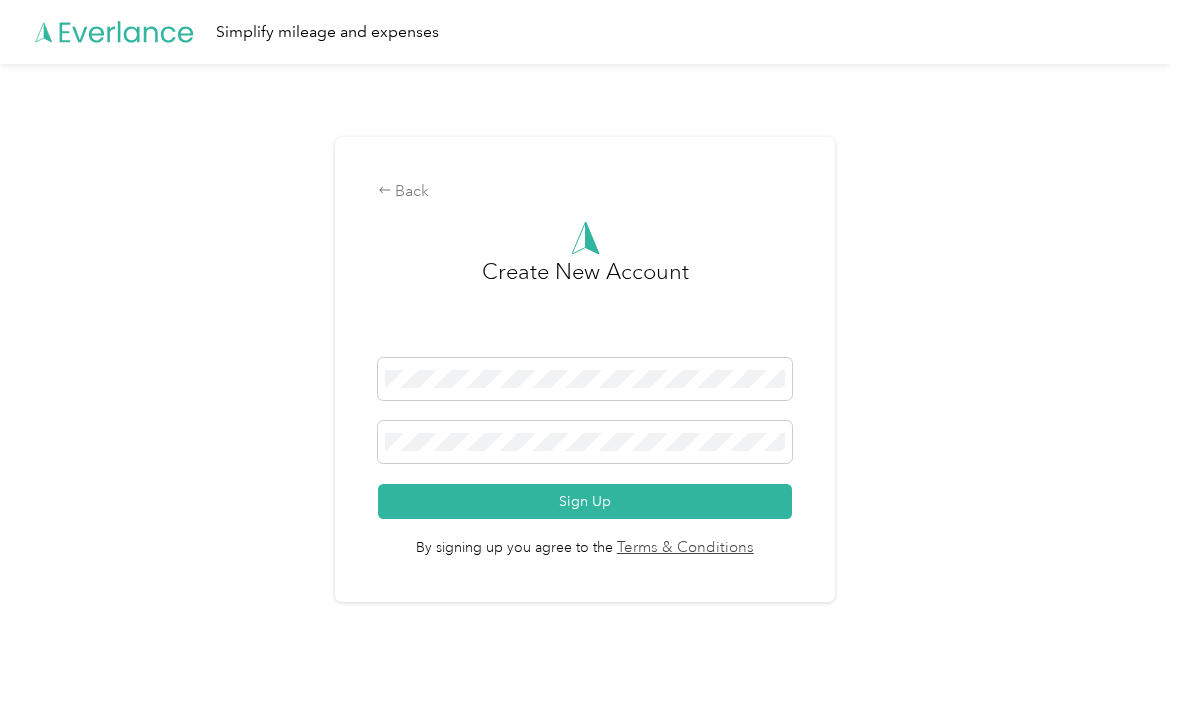 scroll, scrollTop: 35, scrollLeft: 0, axis: vertical 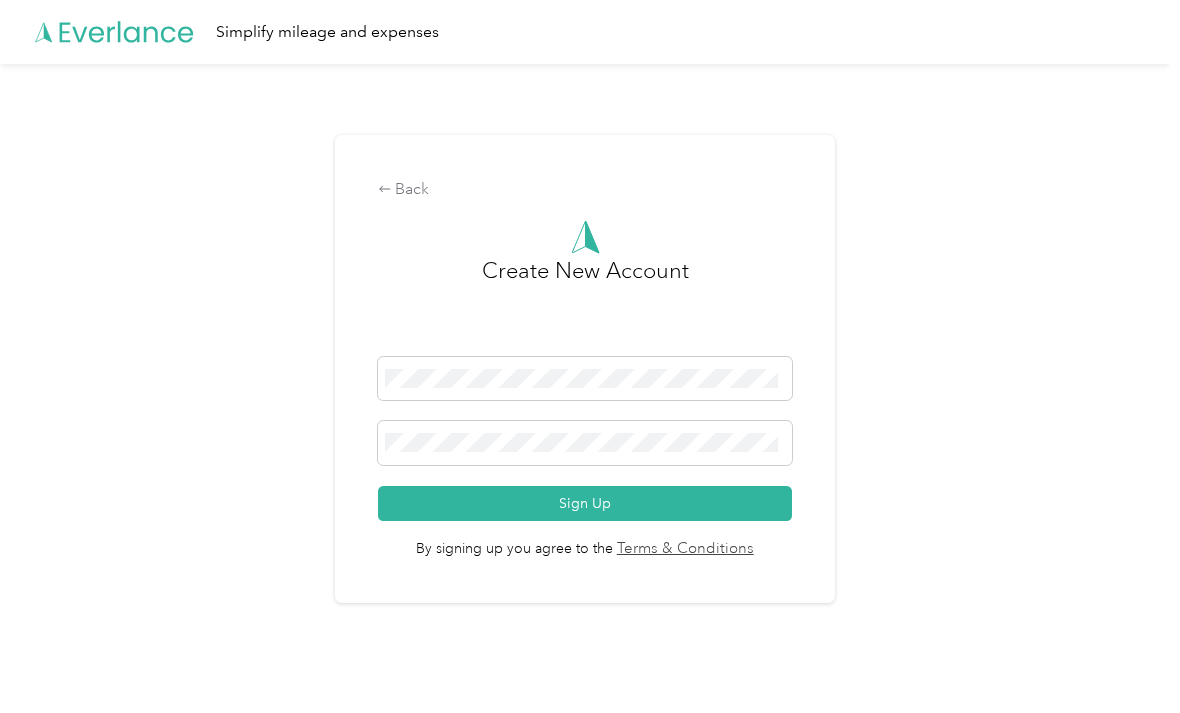 click 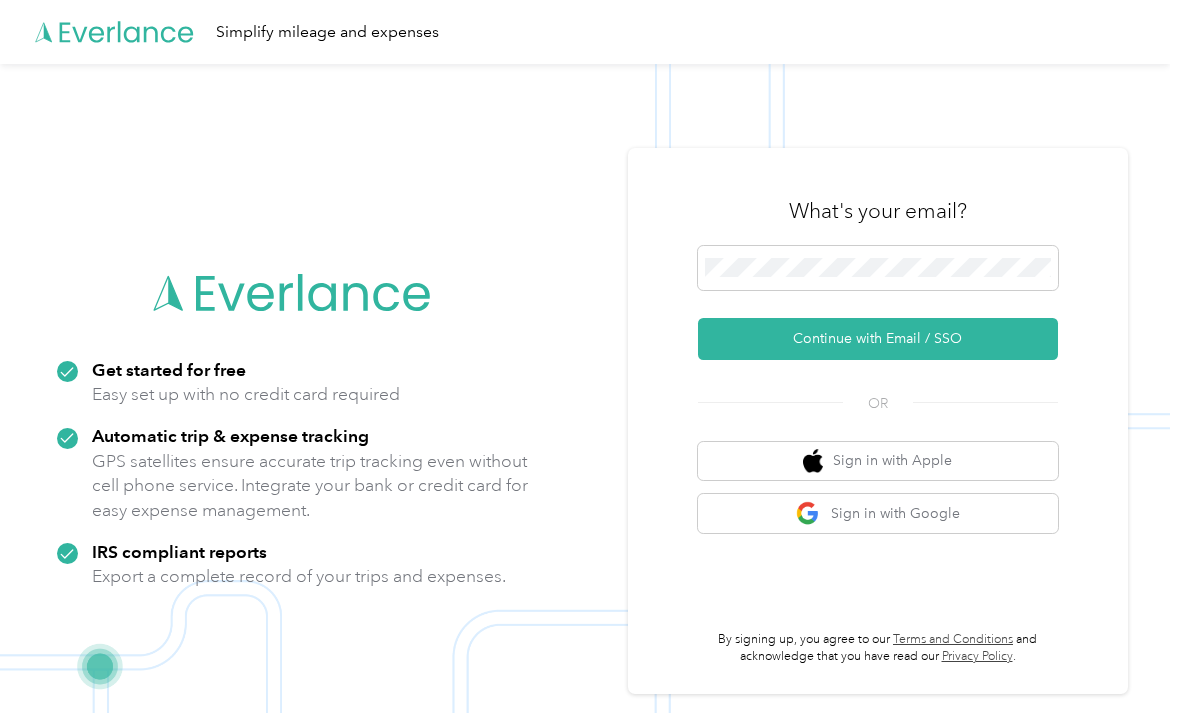 scroll, scrollTop: 64, scrollLeft: 0, axis: vertical 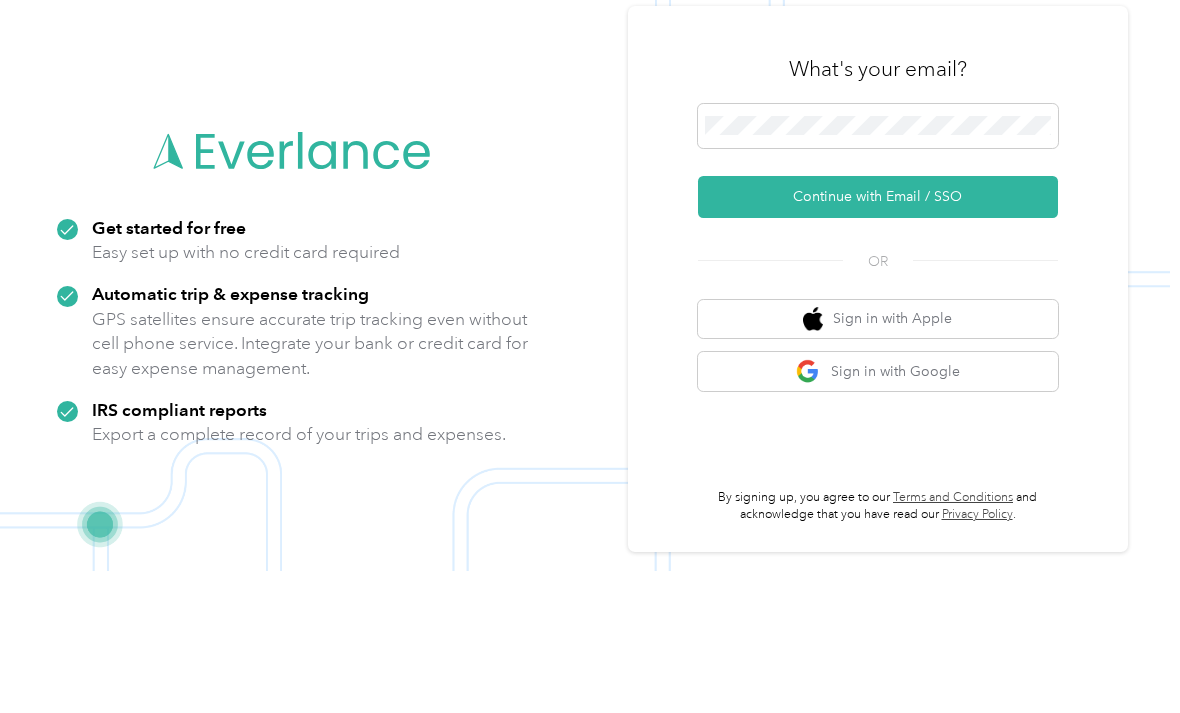 click on "Continue with Email / SSO" at bounding box center (878, 339) 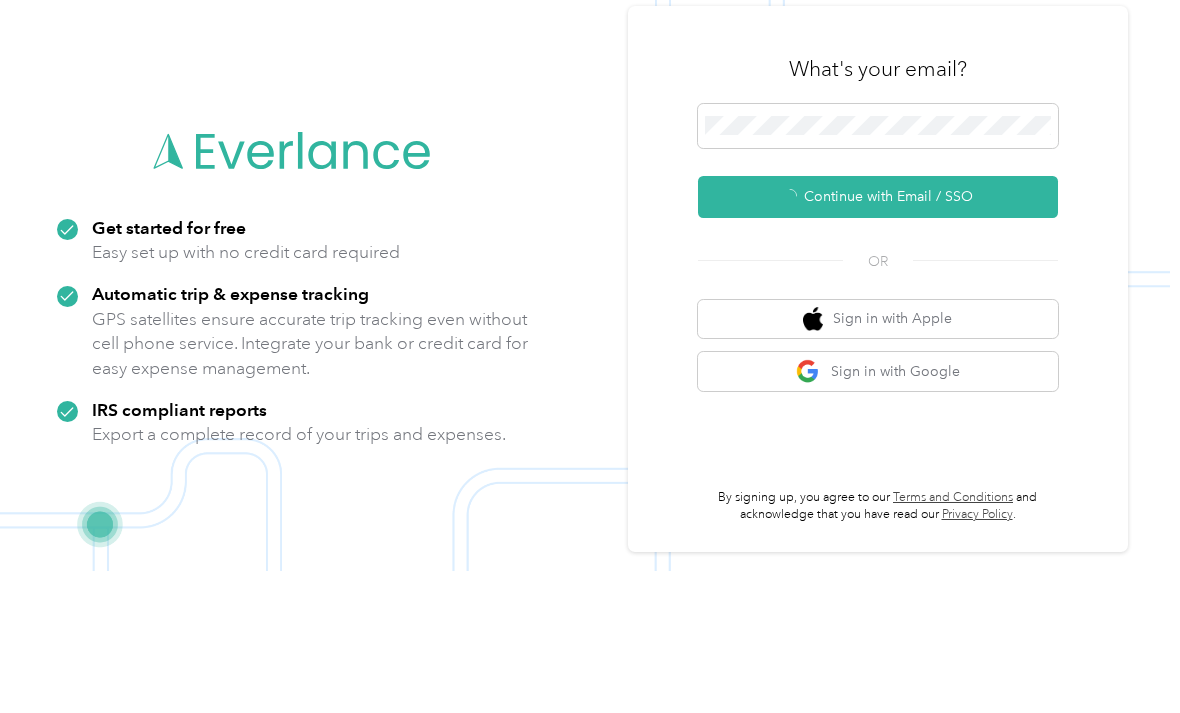 scroll, scrollTop: 128, scrollLeft: 0, axis: vertical 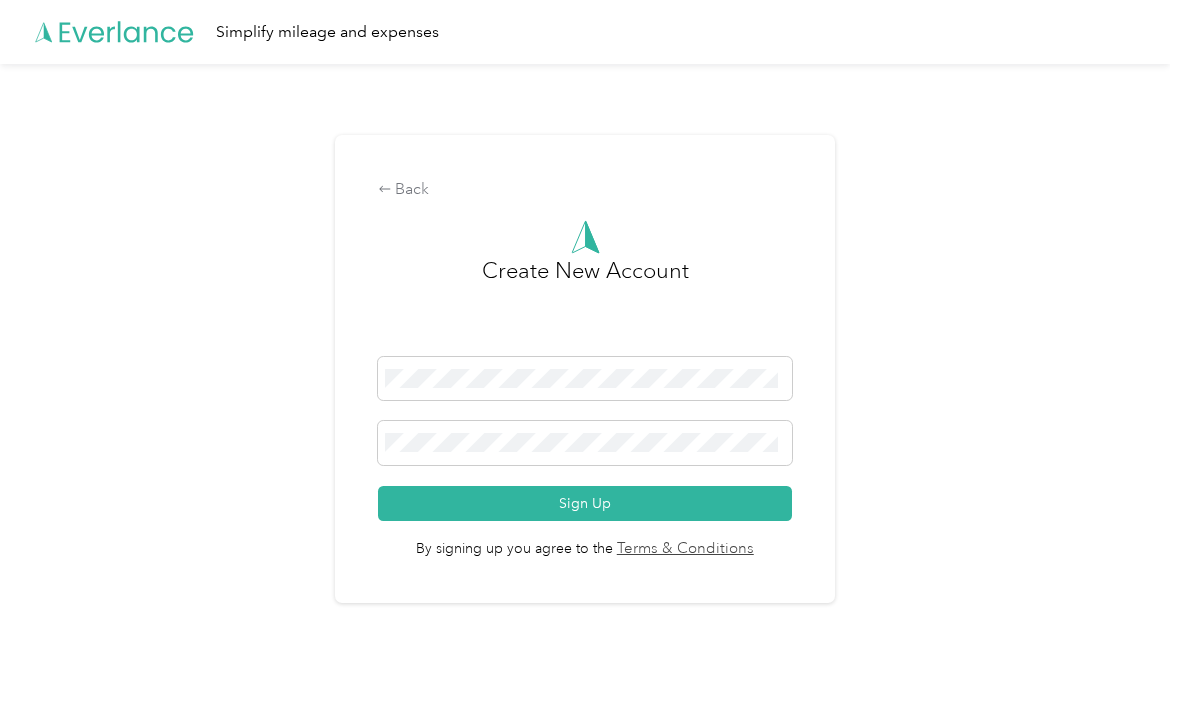 click on "Back" at bounding box center [585, 190] 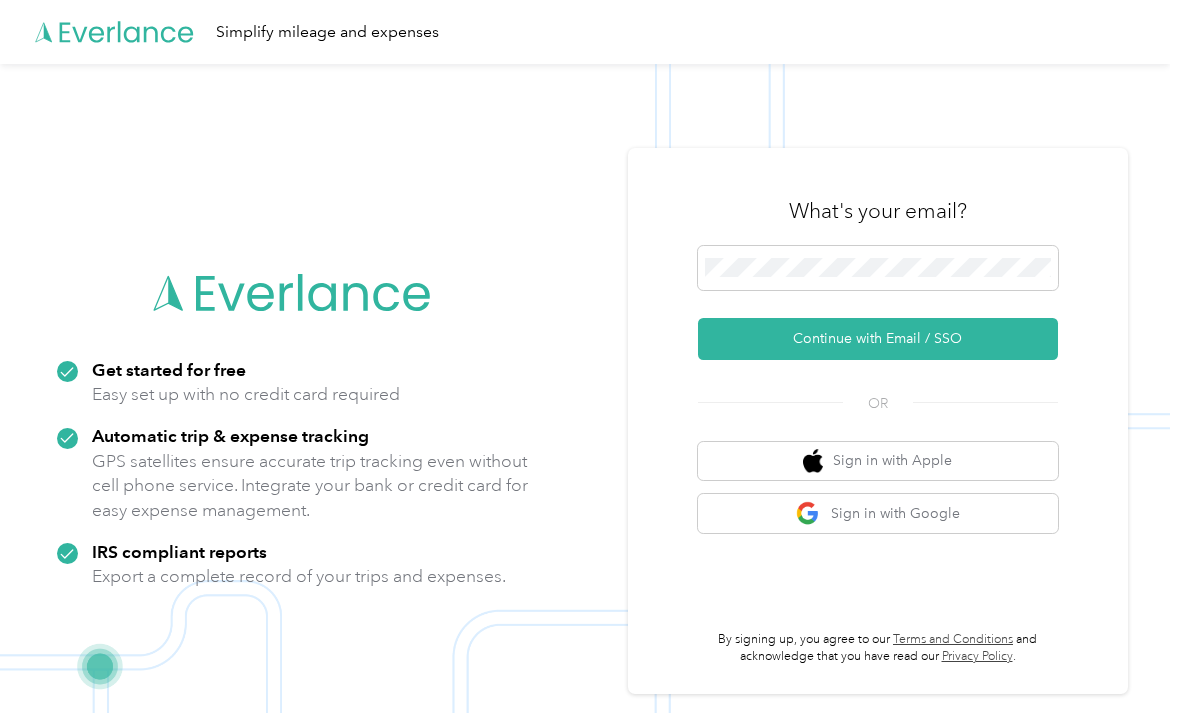 scroll, scrollTop: 0, scrollLeft: 0, axis: both 